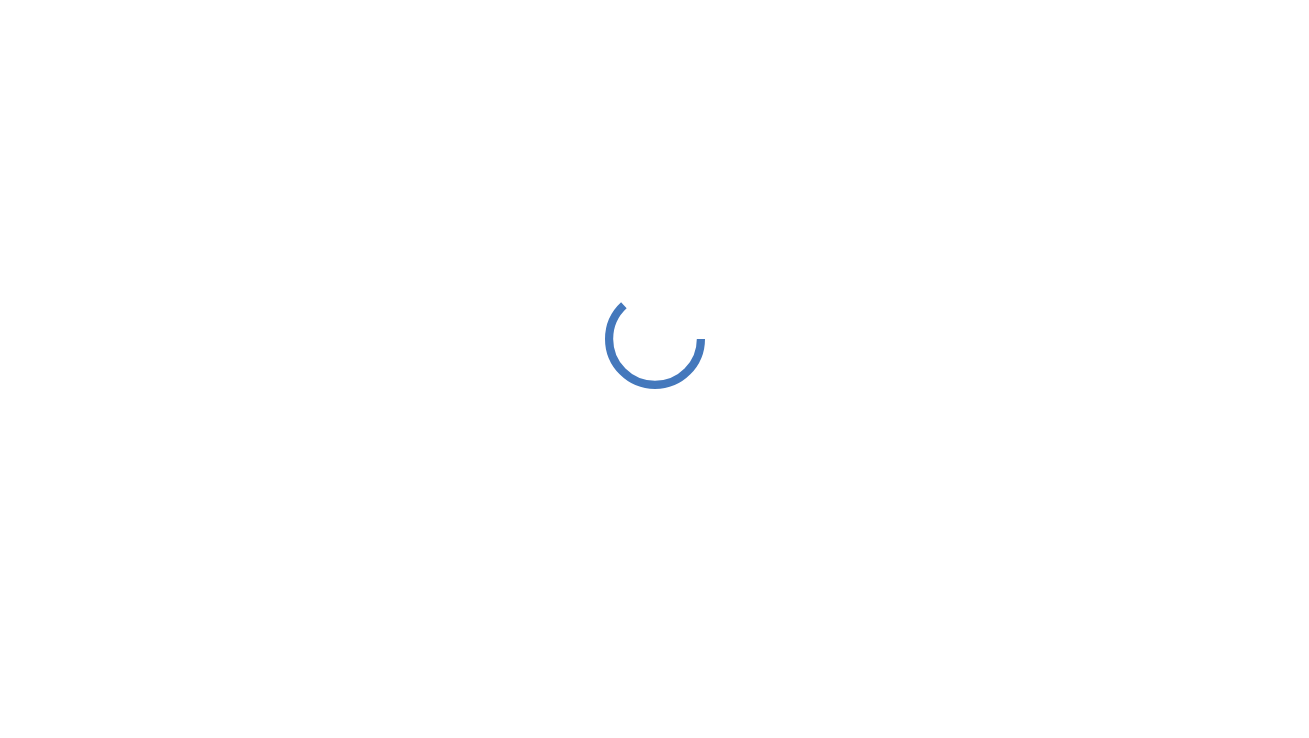 scroll, scrollTop: 0, scrollLeft: 0, axis: both 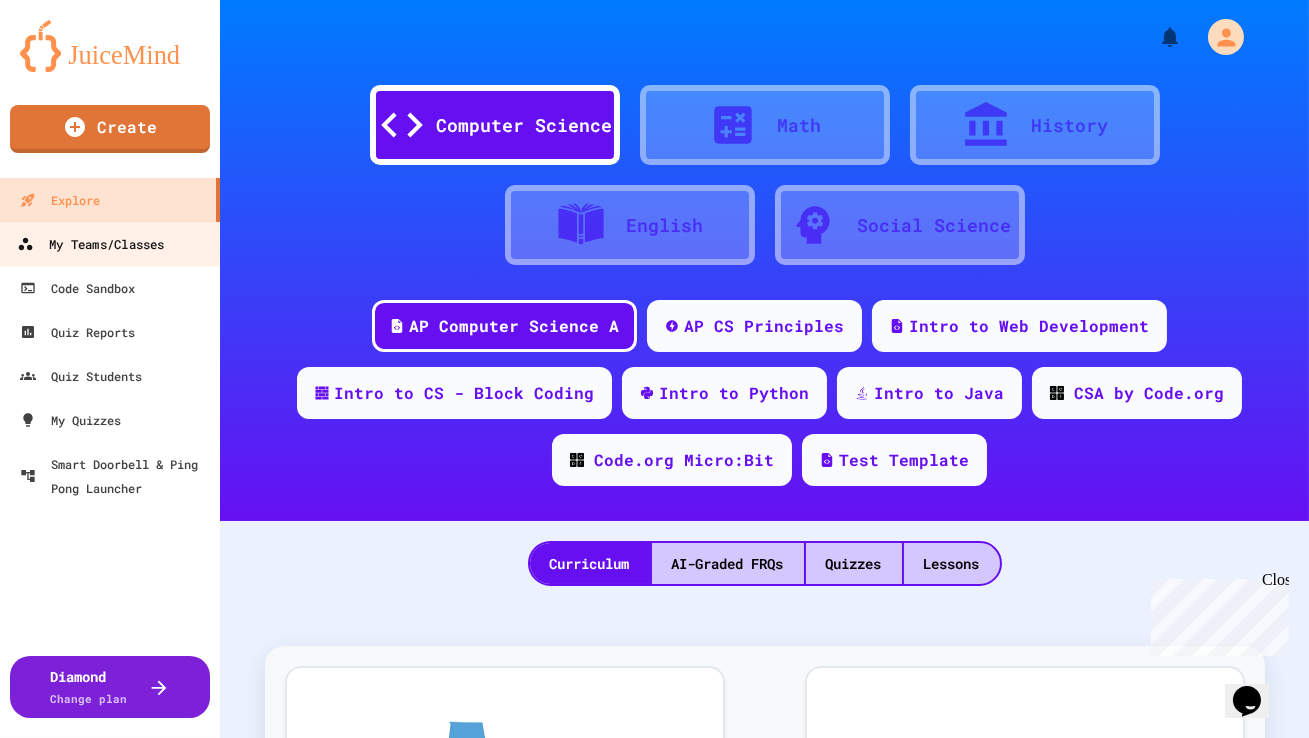 click on "My Teams/Classes" at bounding box center (90, 244) 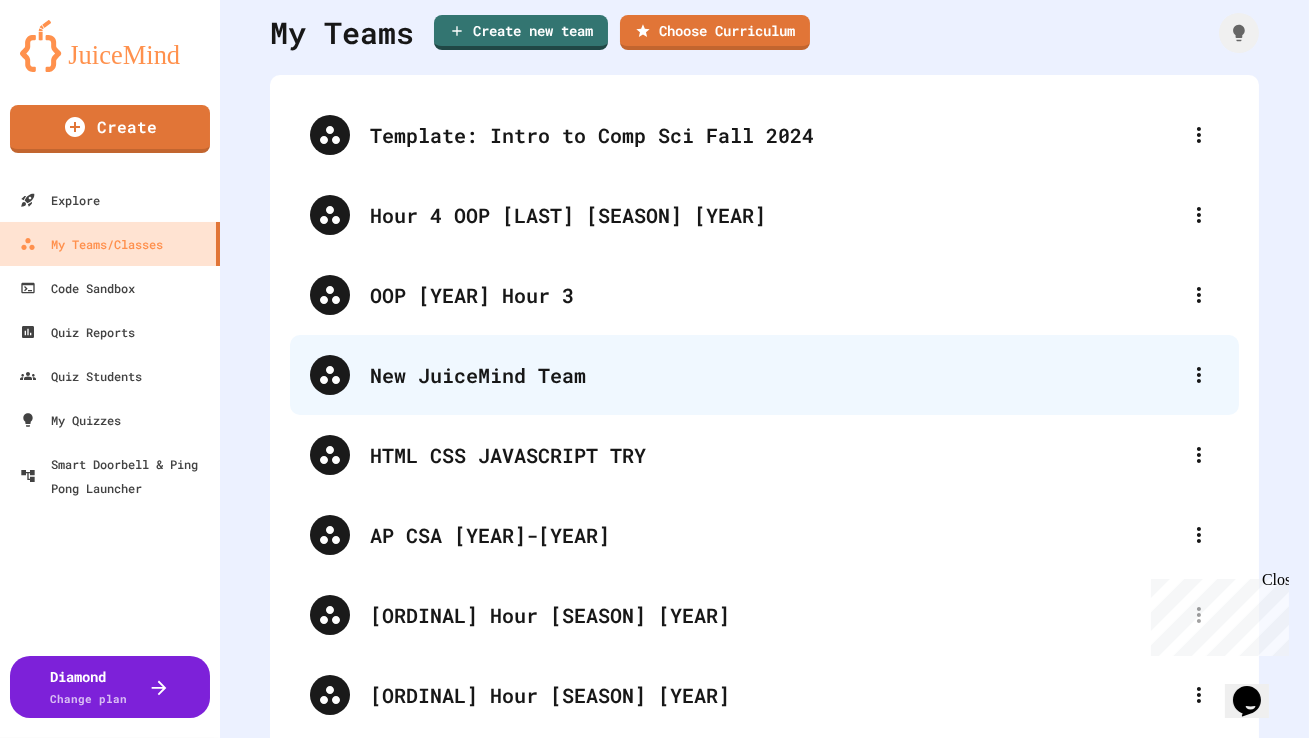scroll, scrollTop: 96, scrollLeft: 0, axis: vertical 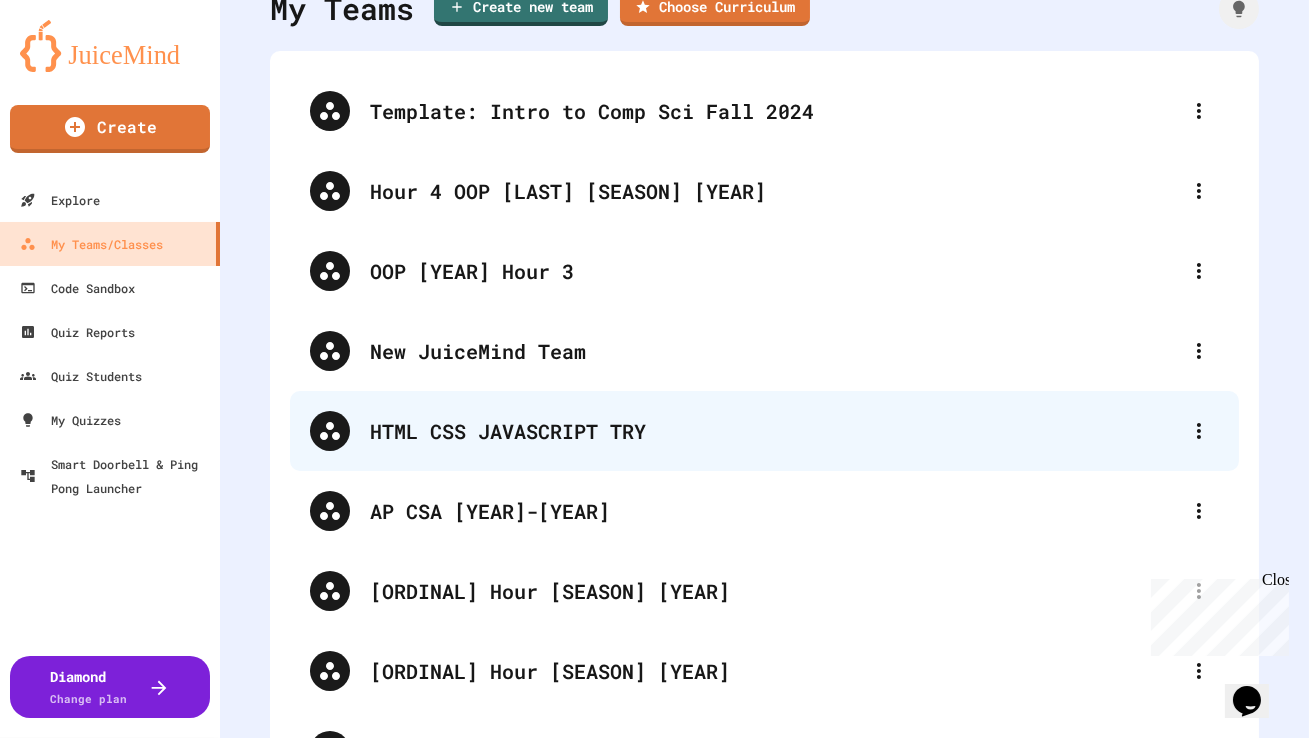 click on "HTML CSS JAVASCRIPT TRY" at bounding box center [774, 431] 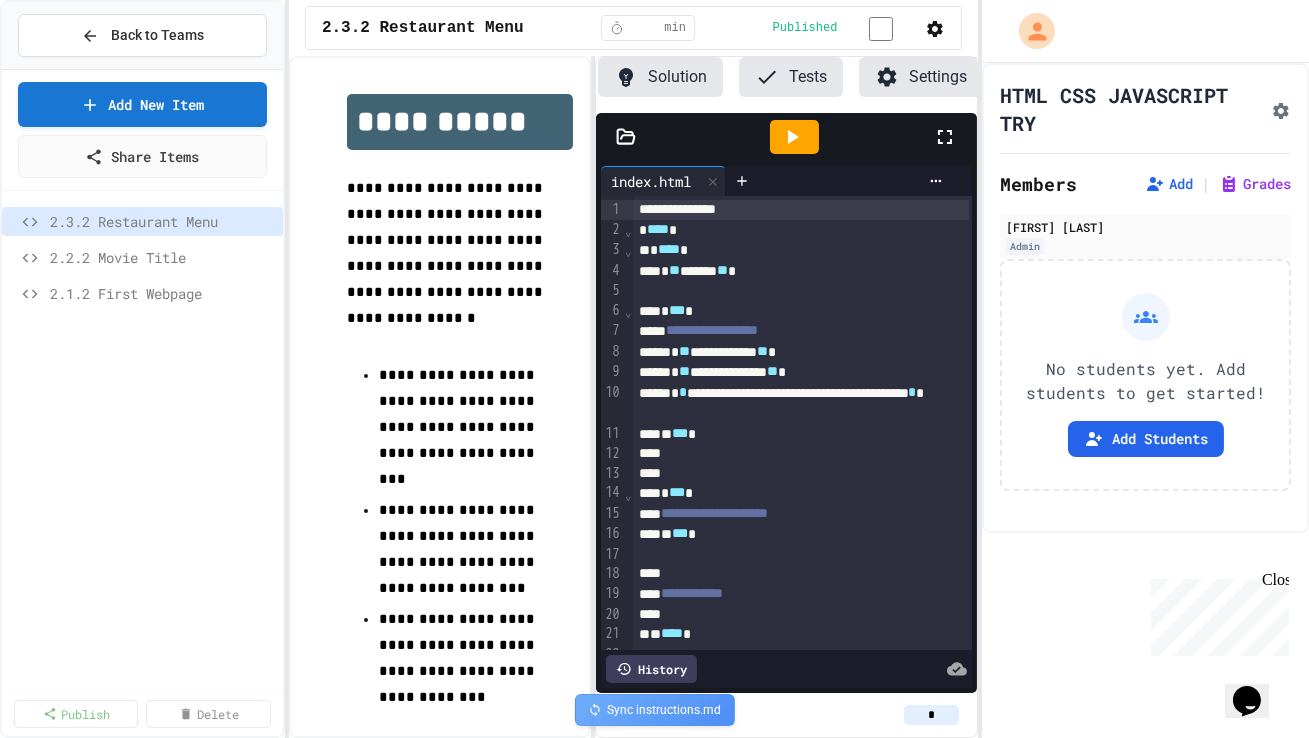 scroll, scrollTop: 0, scrollLeft: 127, axis: horizontal 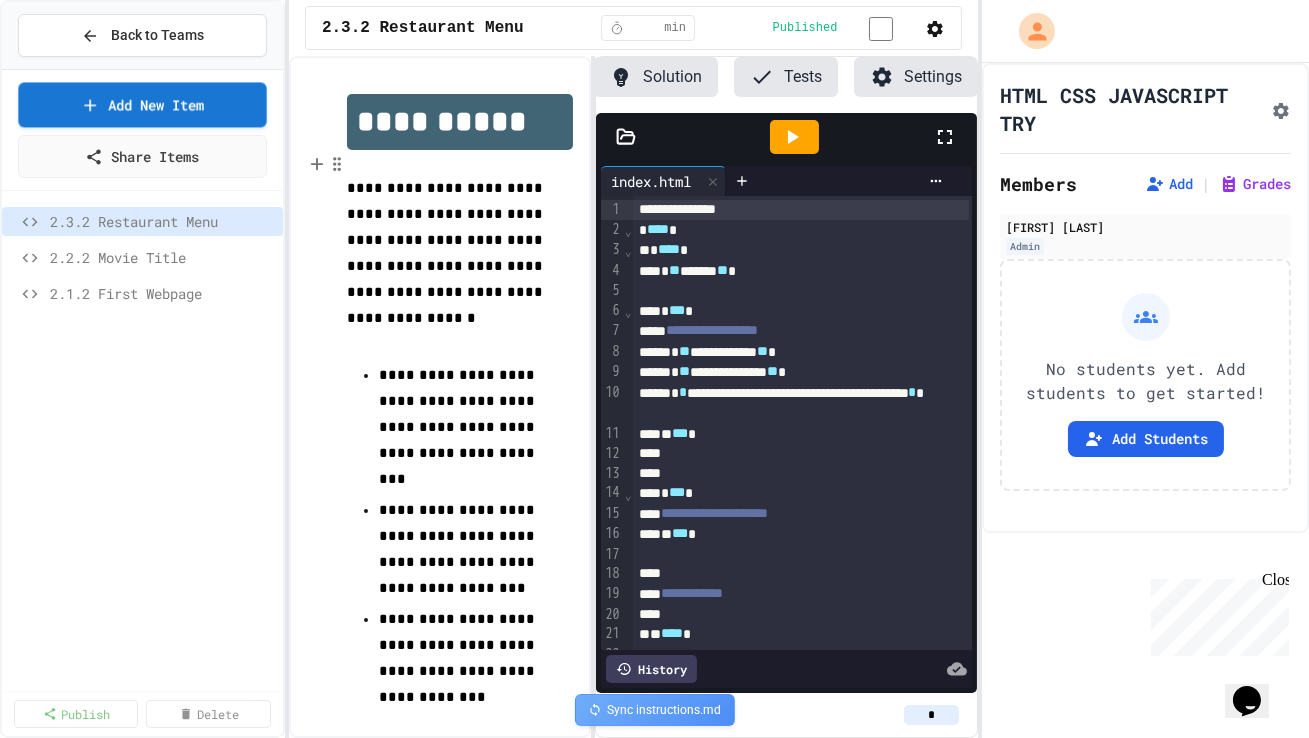 click on "Back to Teams" at bounding box center [142, 36] 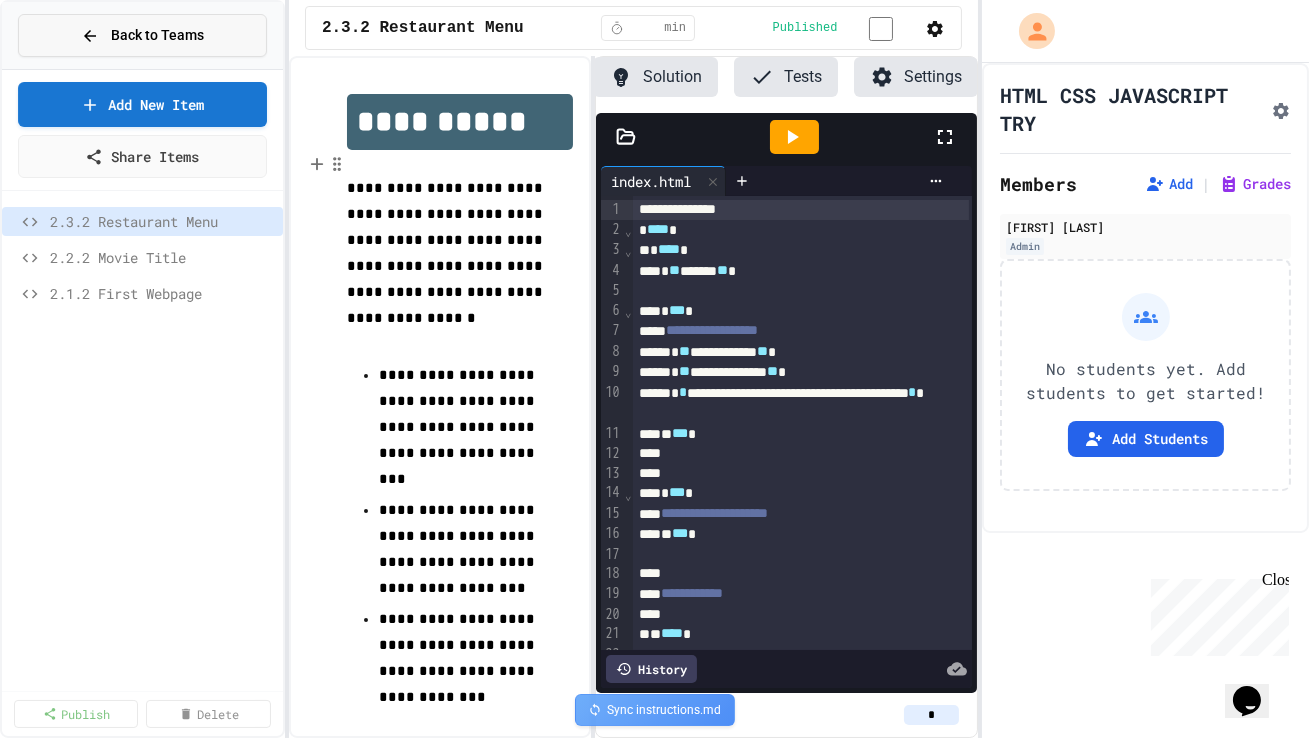 click on "Back to Teams" at bounding box center (142, 35) 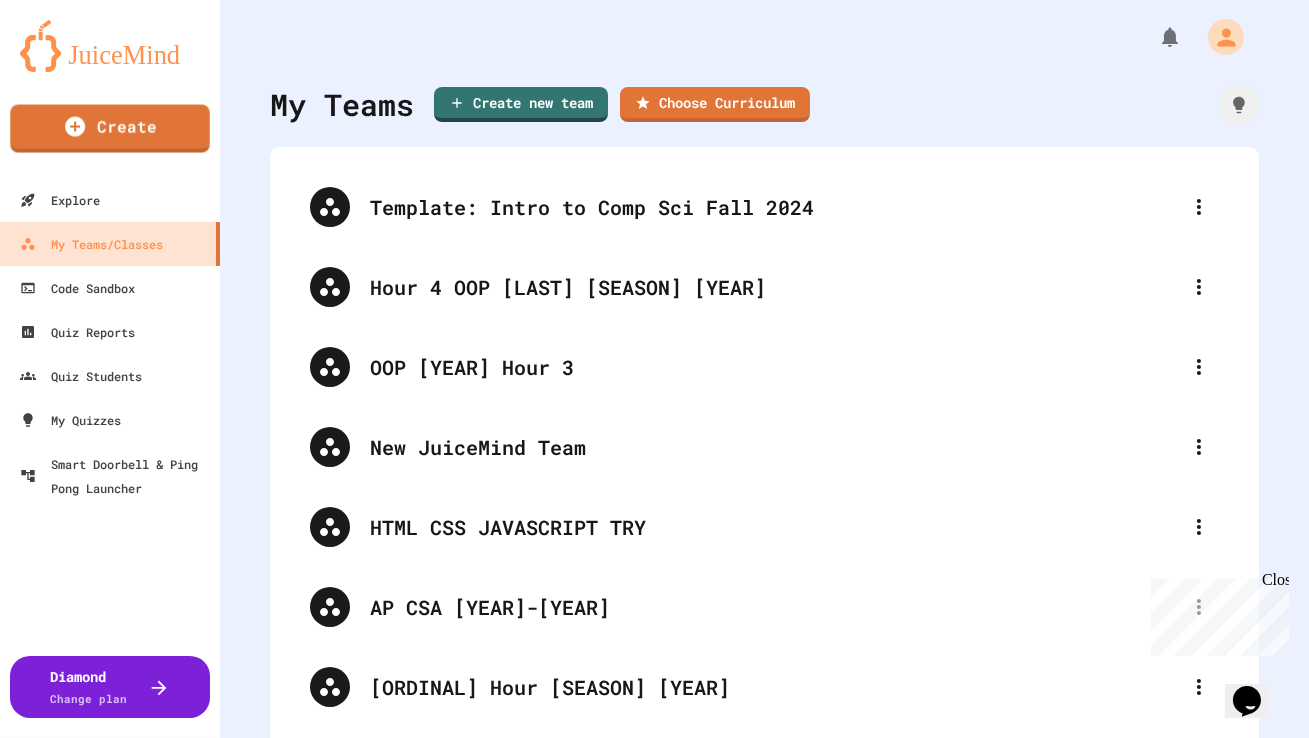 click at bounding box center [110, 46] 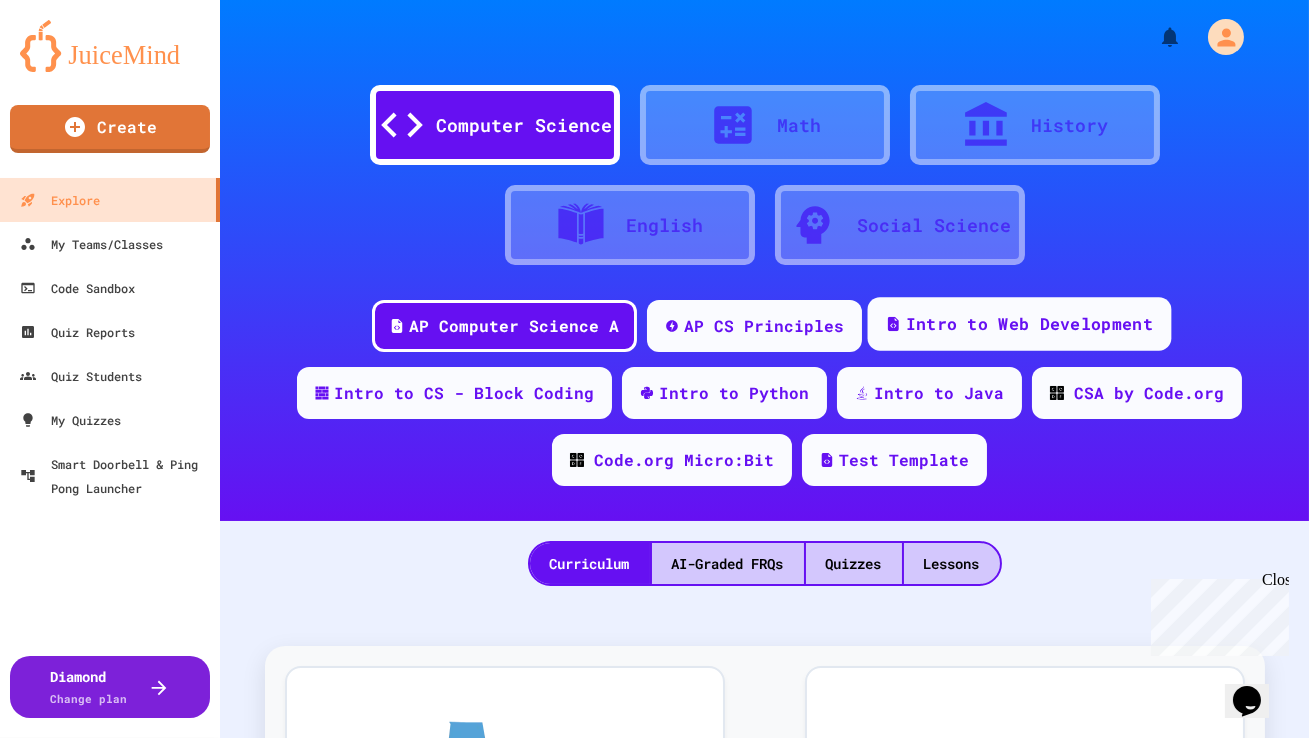 click on "Intro to Web Development" at bounding box center [1020, 324] 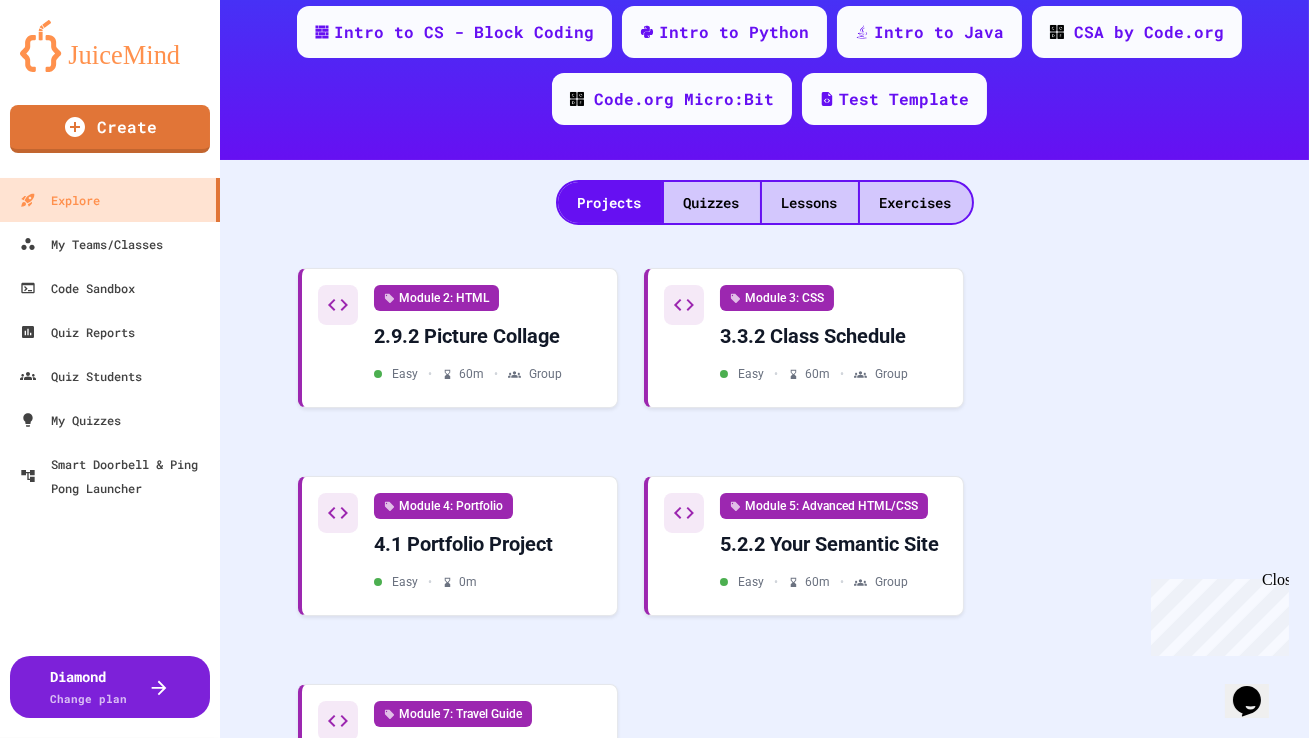 scroll, scrollTop: 371, scrollLeft: 0, axis: vertical 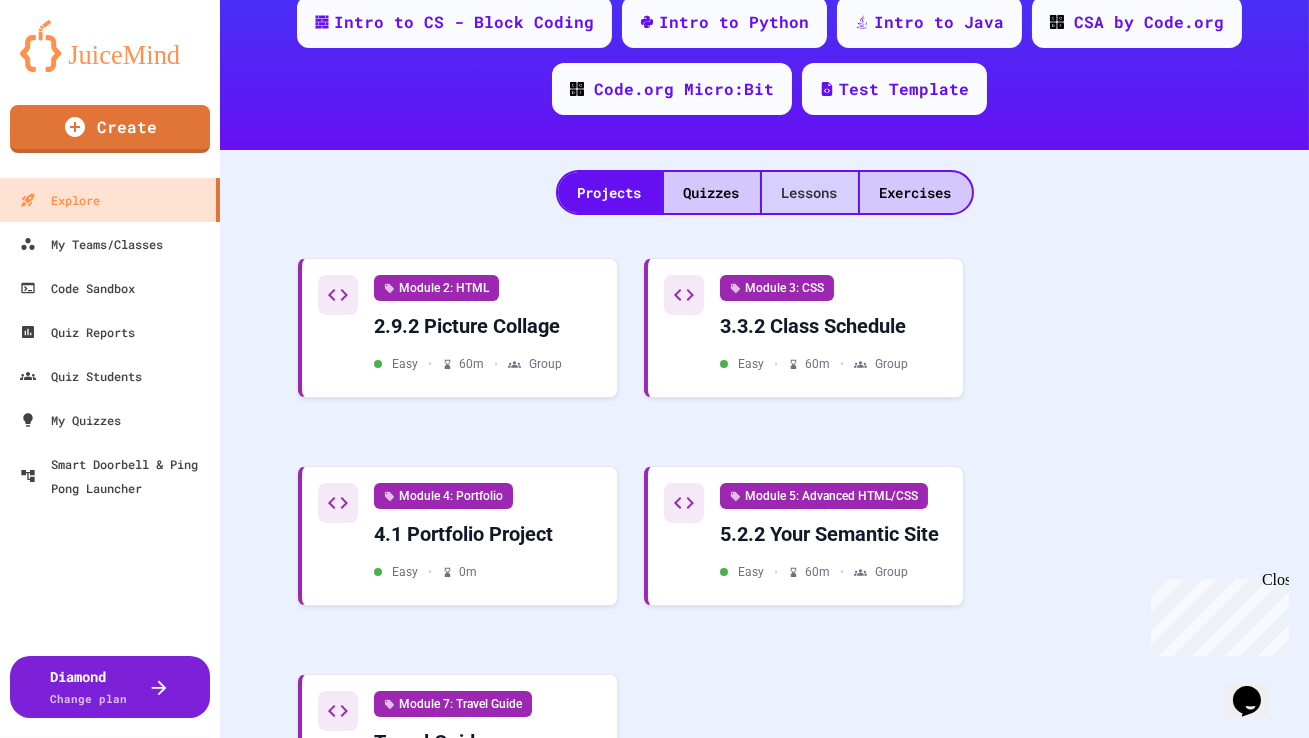 click on "Lessons" at bounding box center [810, 192] 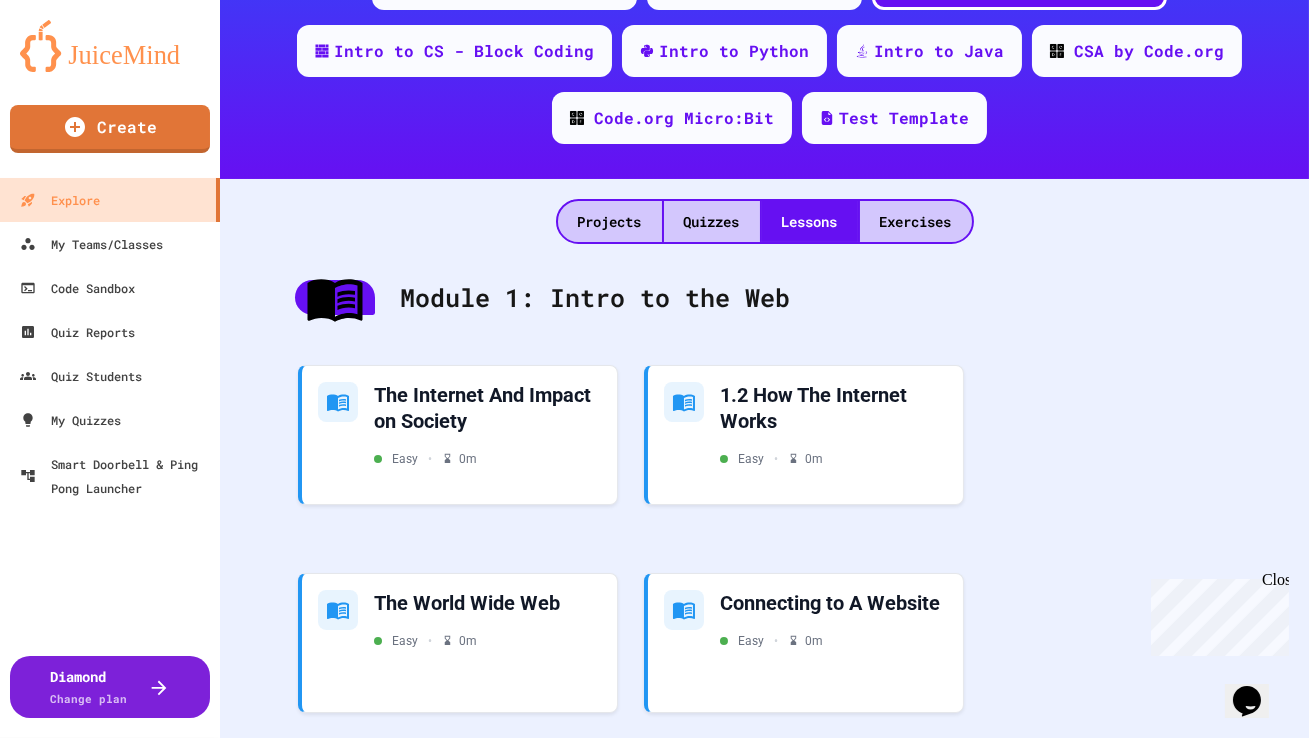 scroll, scrollTop: 369, scrollLeft: 0, axis: vertical 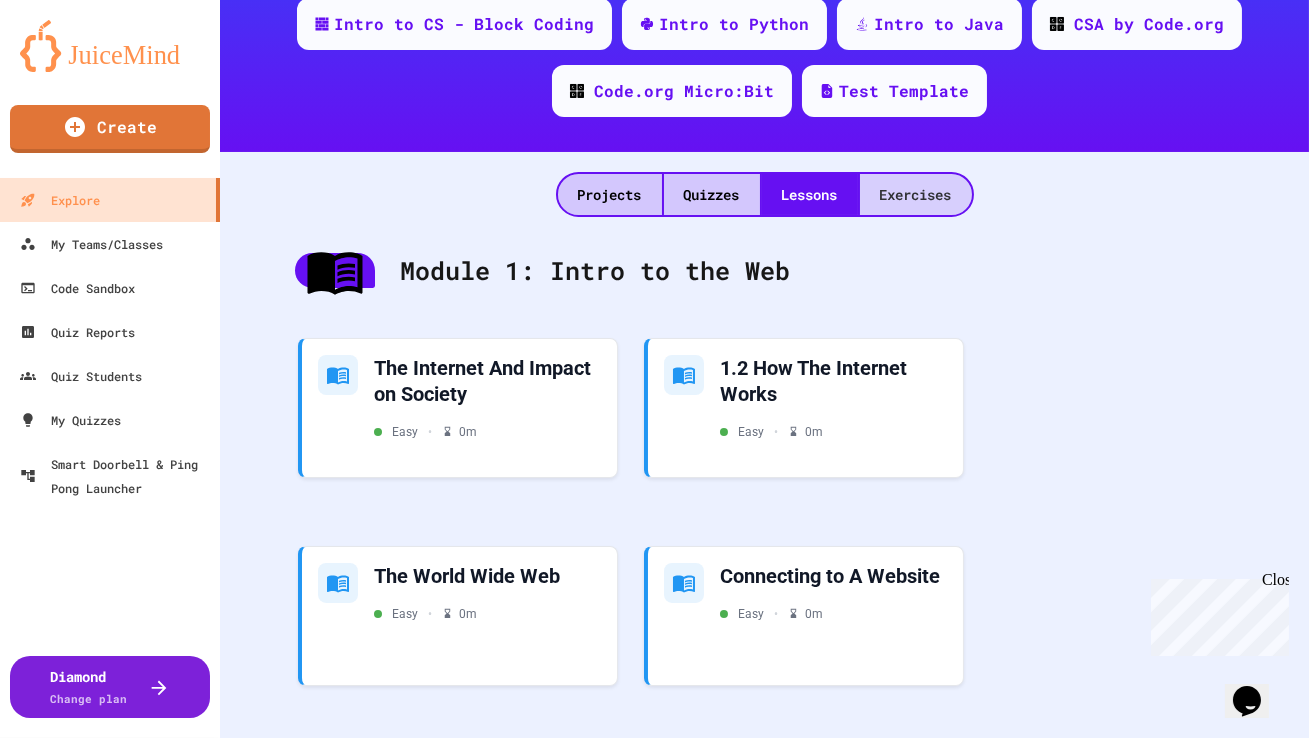 click on "Exercises" at bounding box center [916, 194] 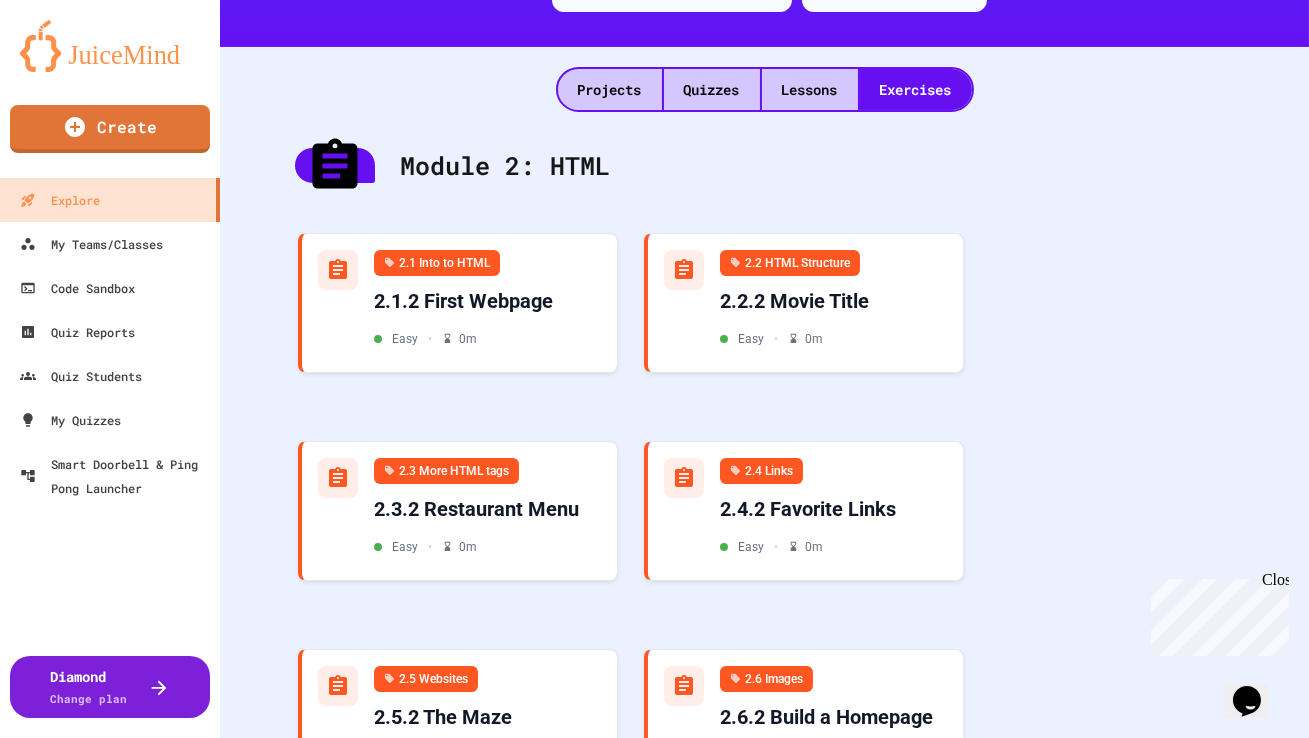 scroll, scrollTop: 476, scrollLeft: 0, axis: vertical 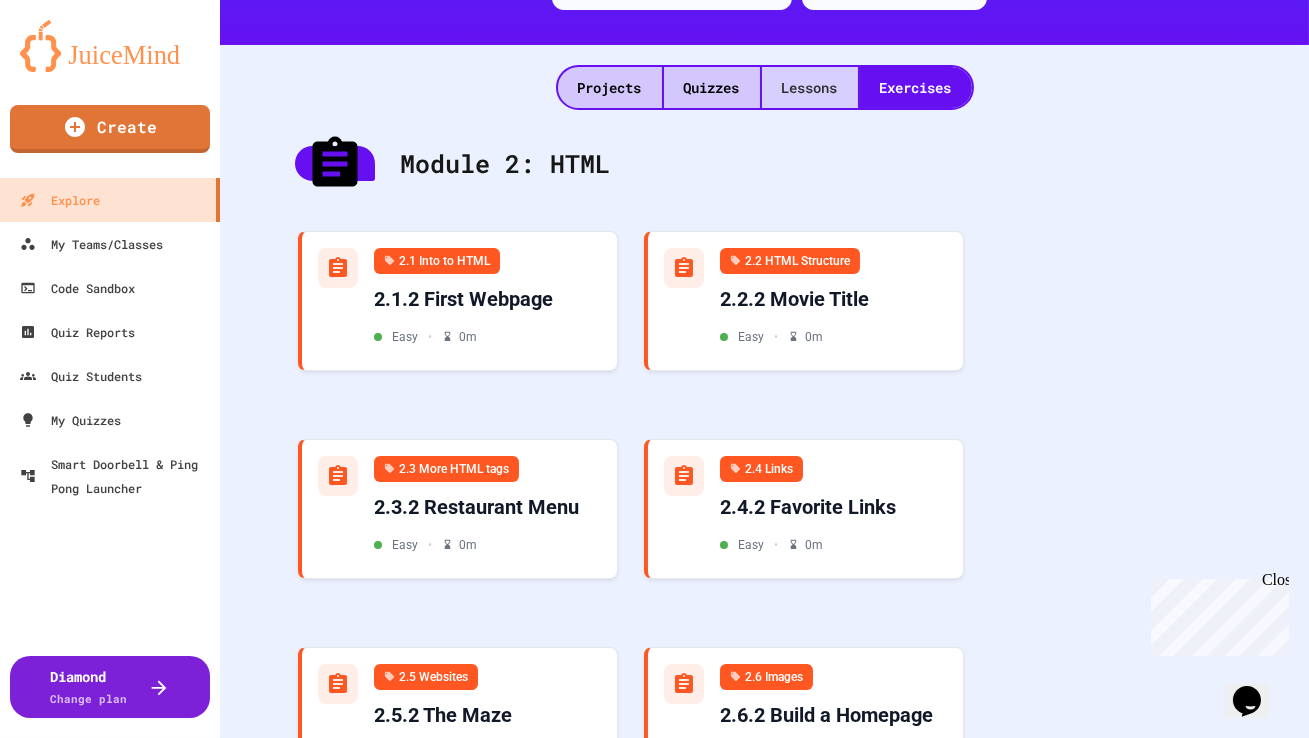 click on "Lessons" at bounding box center [810, 87] 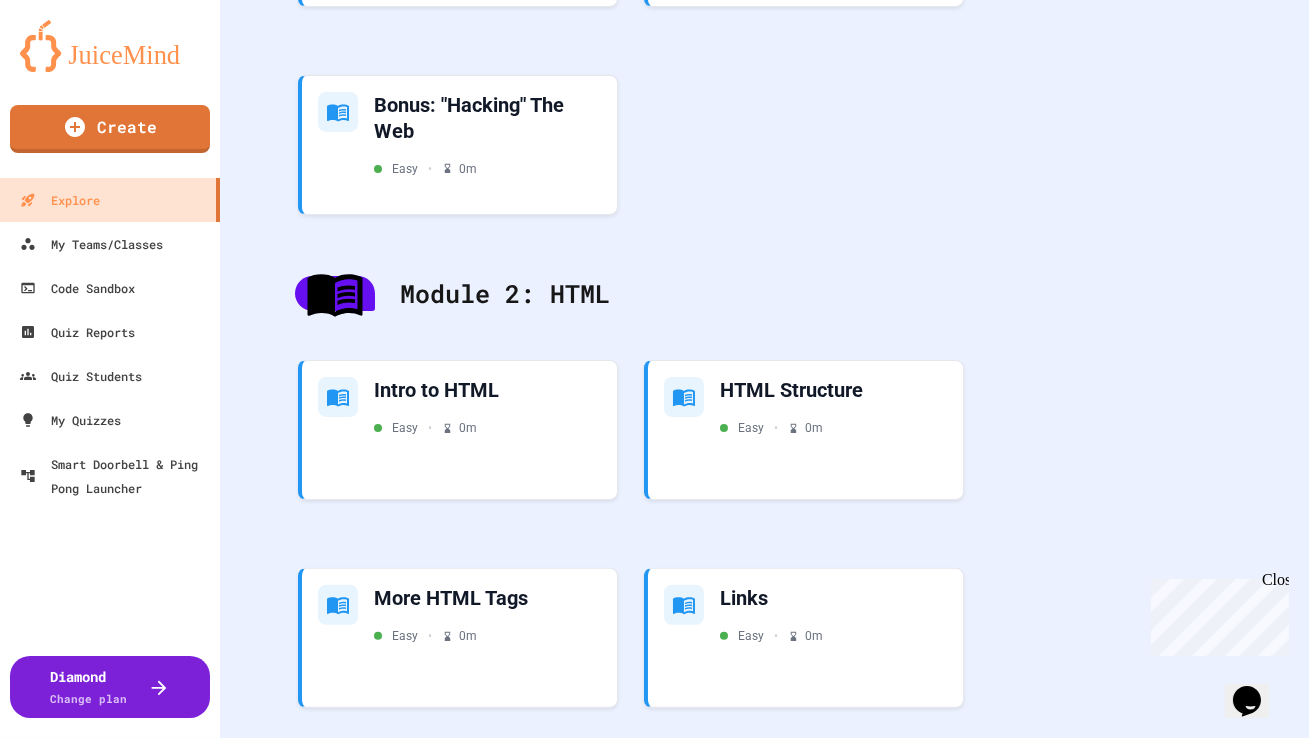 scroll, scrollTop: 1286, scrollLeft: 0, axis: vertical 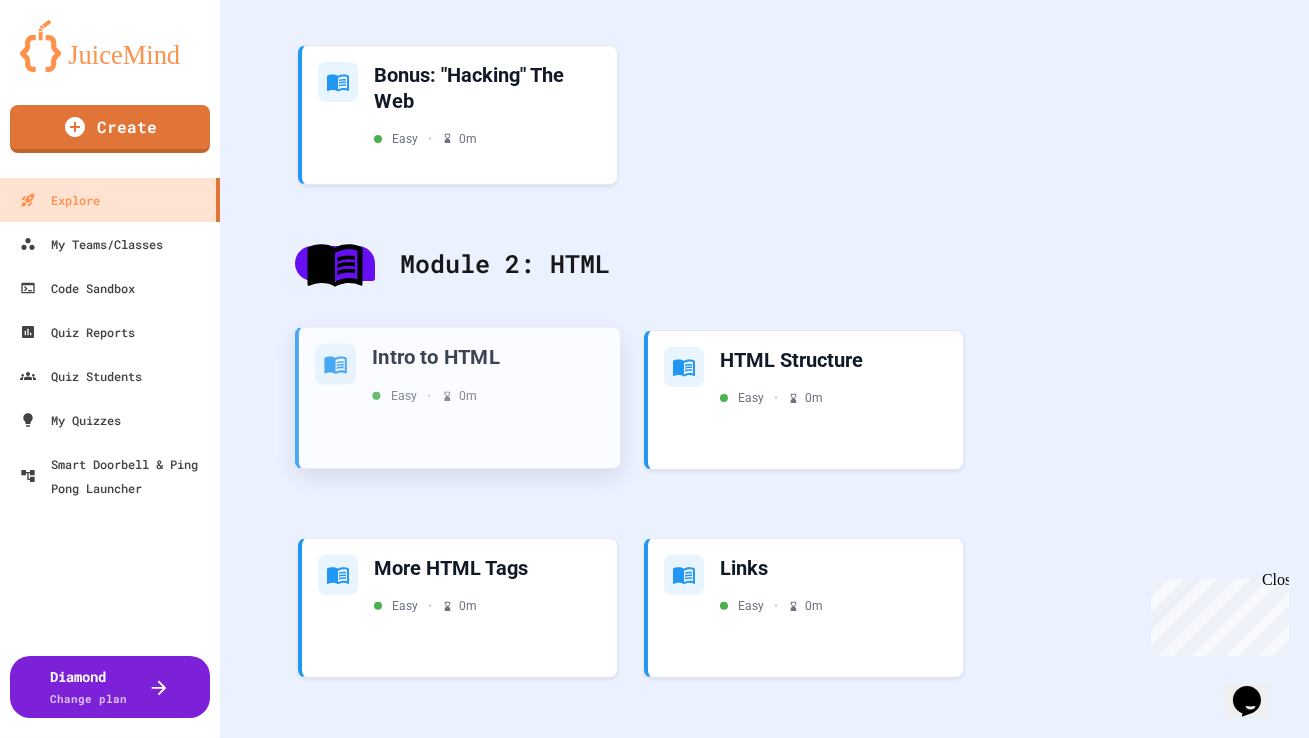 click on "Easy • 0 m" at bounding box center [488, 396] 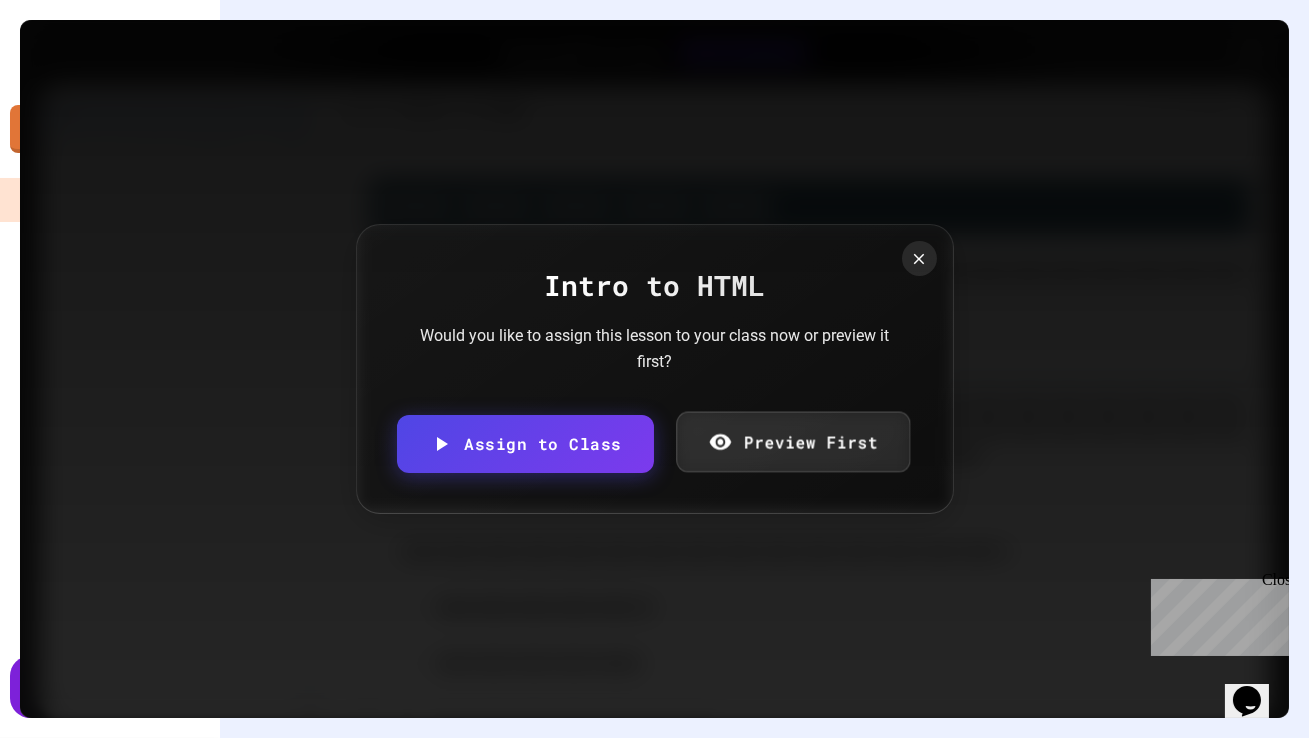 click on "Preview First" at bounding box center [793, 441] 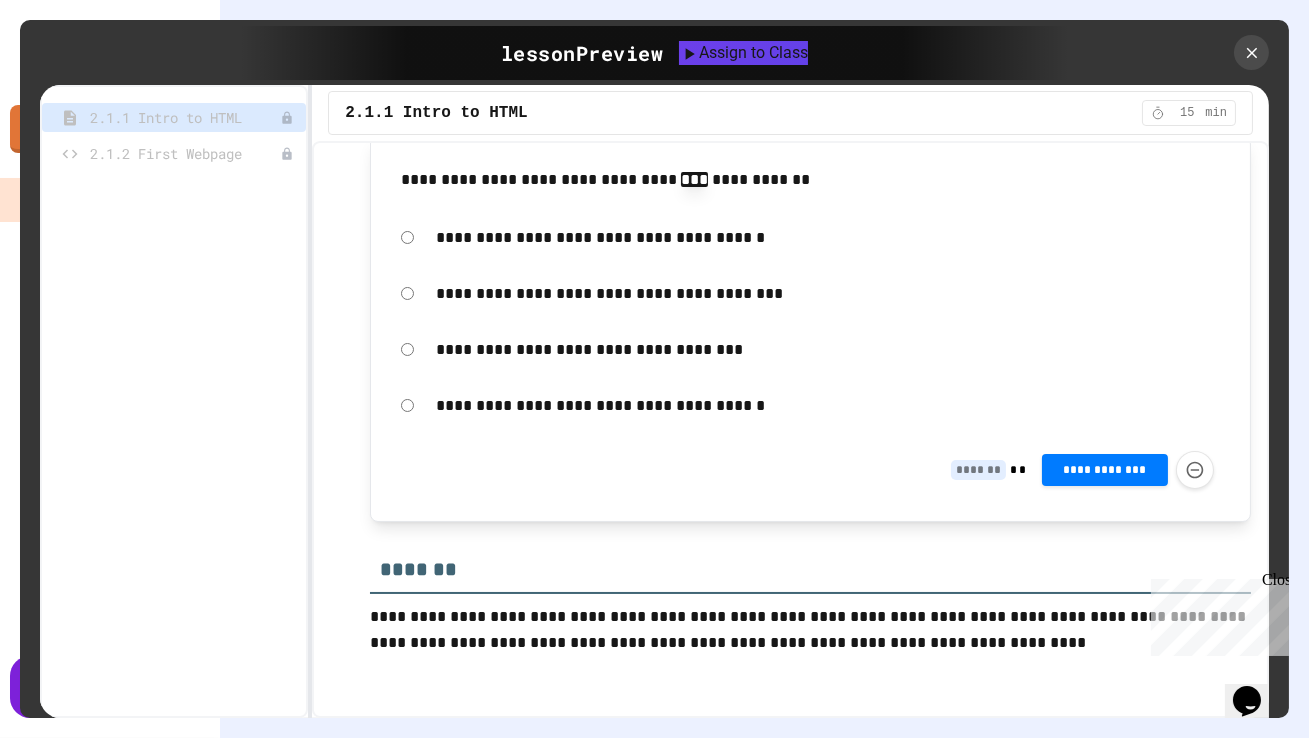 scroll, scrollTop: 7560, scrollLeft: 0, axis: vertical 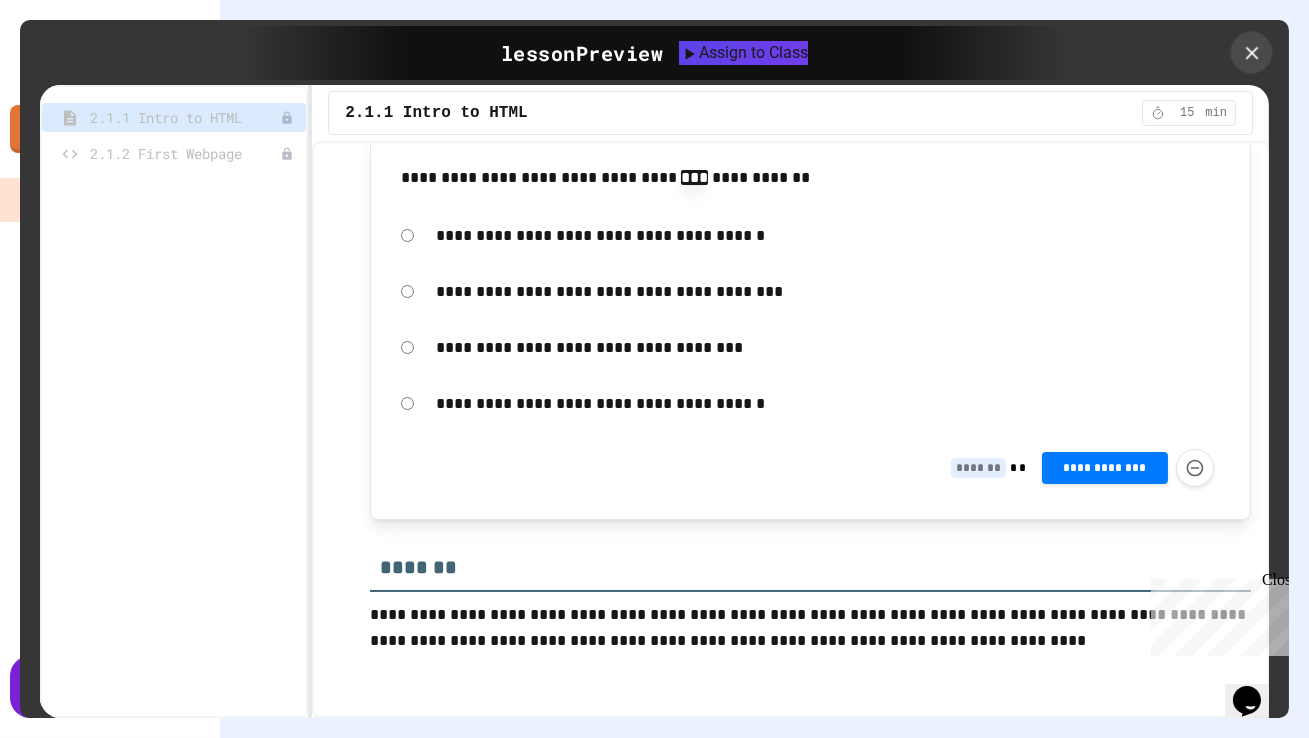click 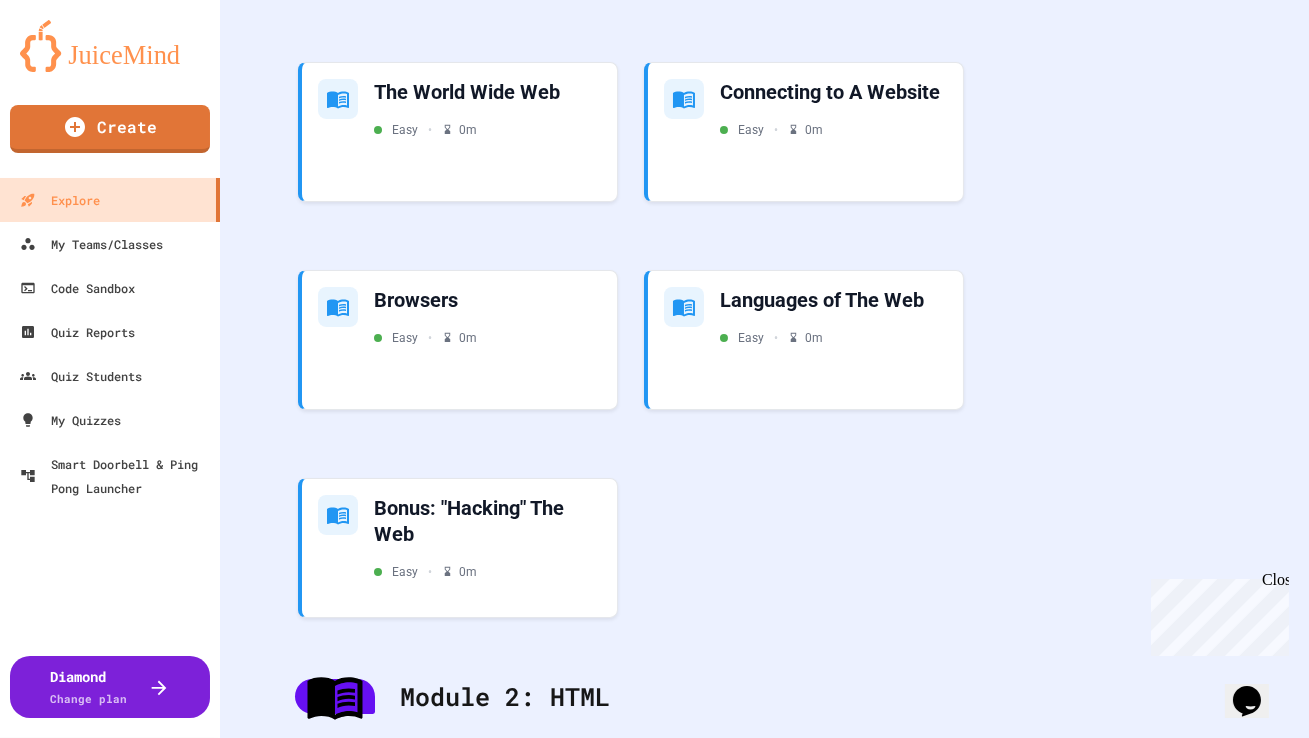 scroll, scrollTop: 0, scrollLeft: 0, axis: both 